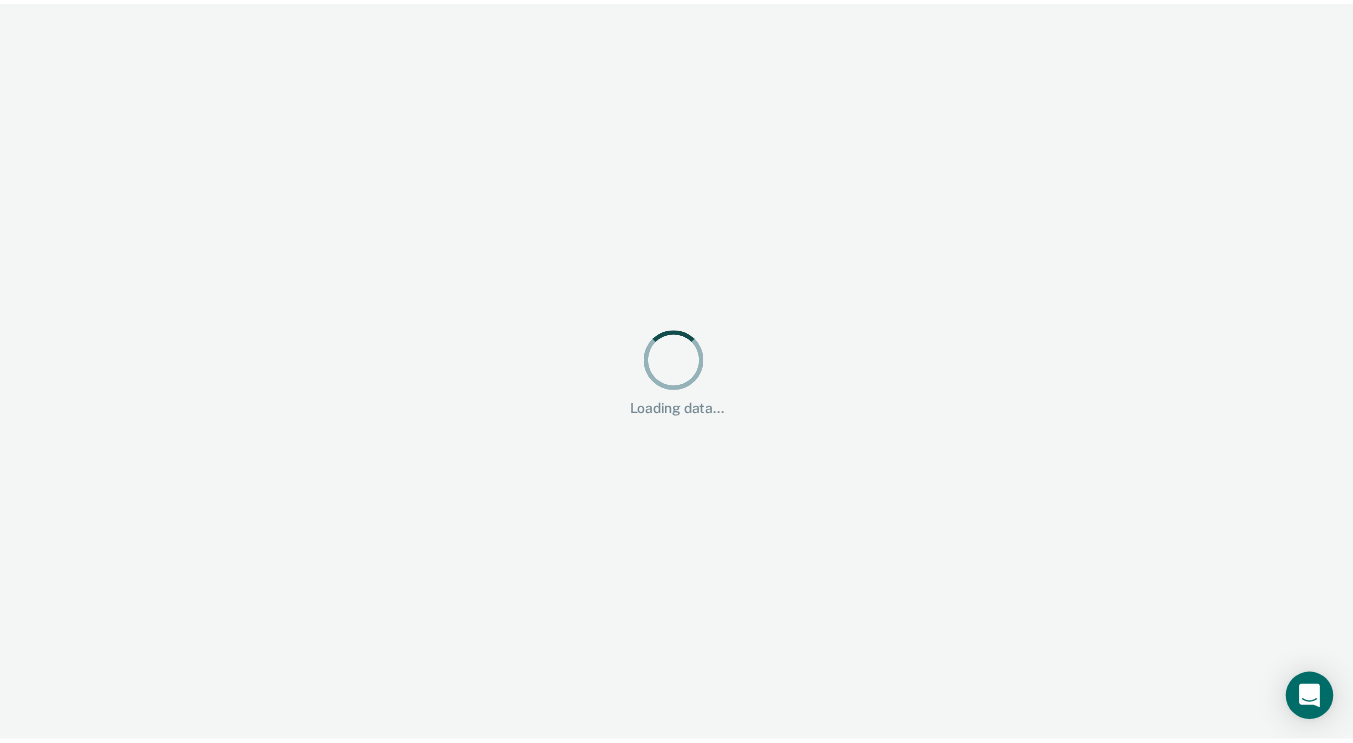 scroll, scrollTop: 0, scrollLeft: 0, axis: both 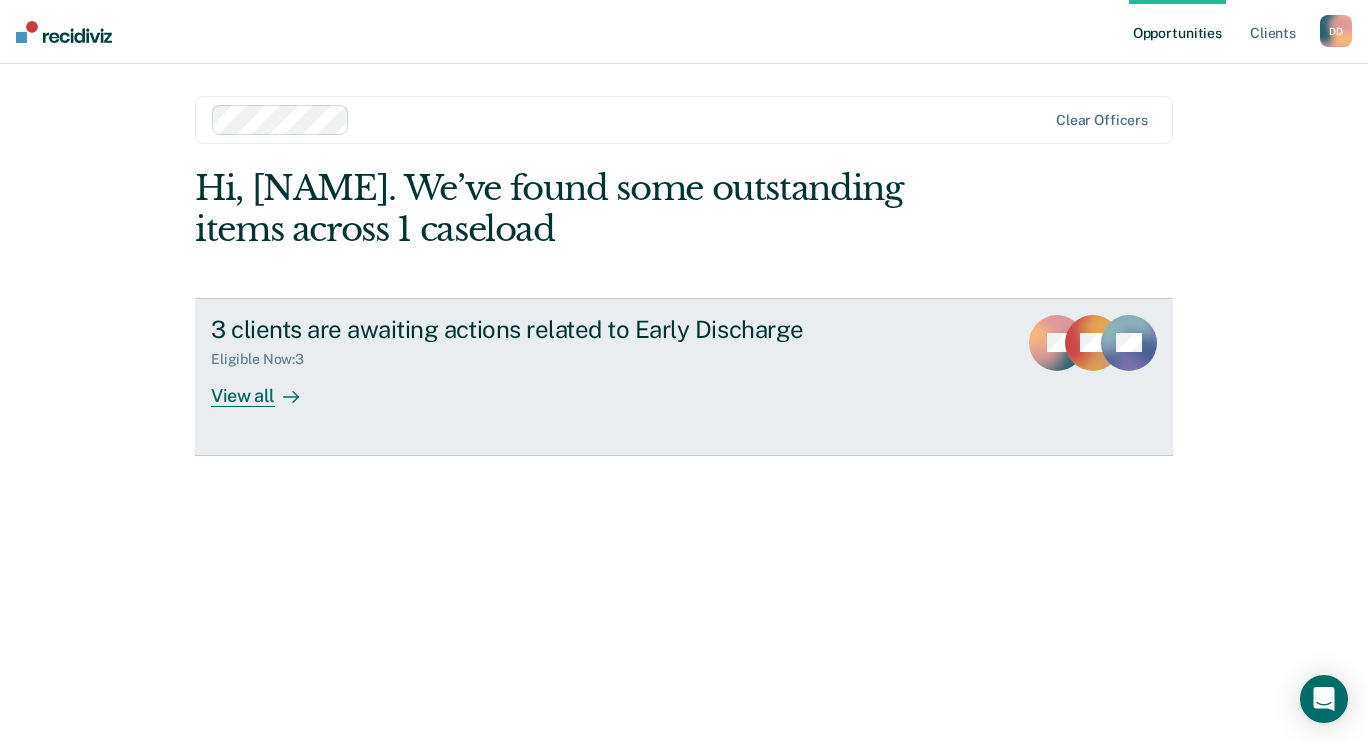click at bounding box center (291, 397) 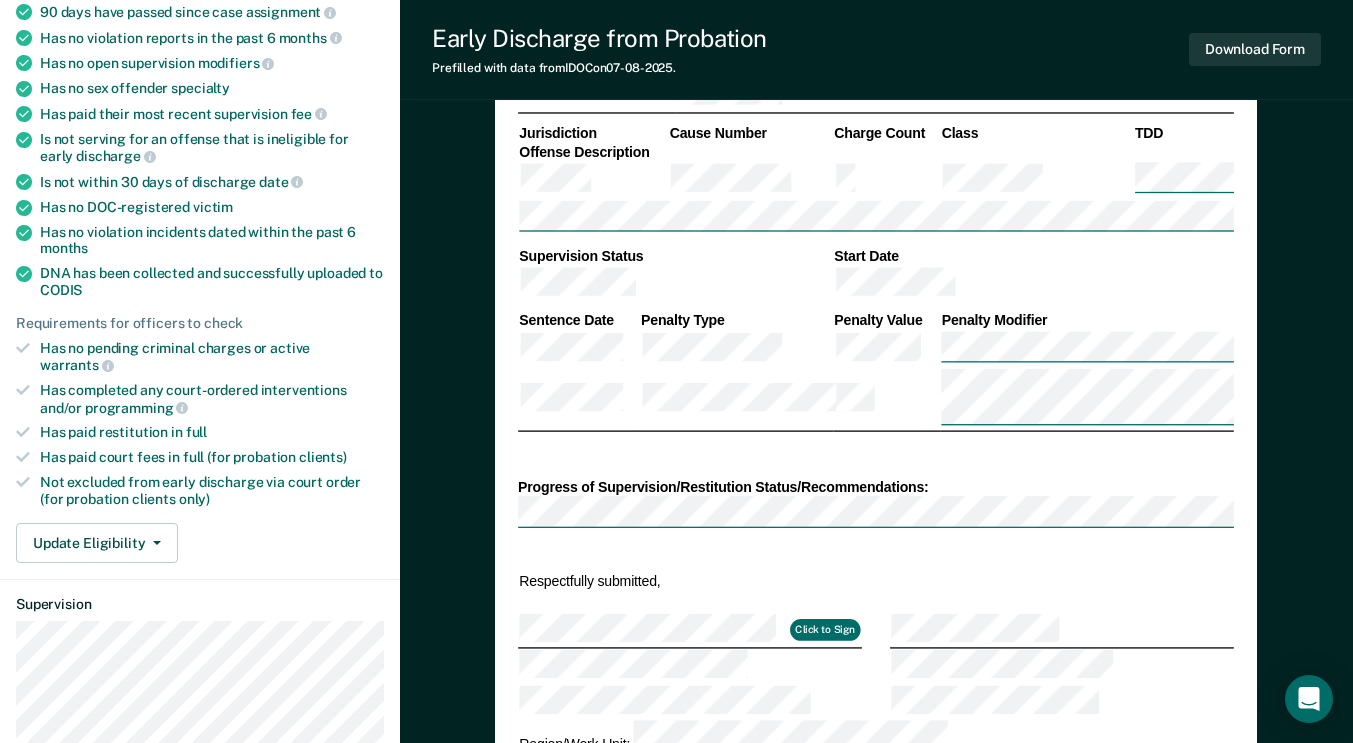 scroll, scrollTop: 354, scrollLeft: 0, axis: vertical 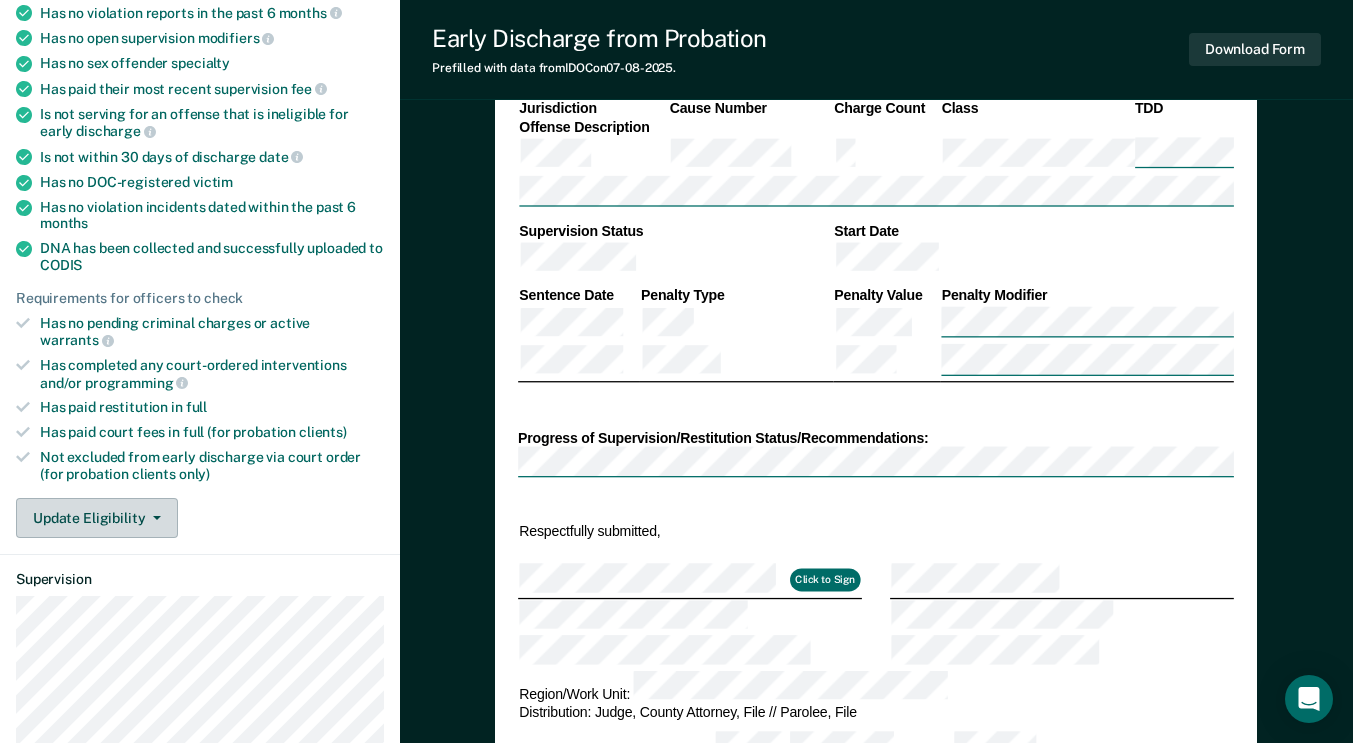 click at bounding box center [157, 518] 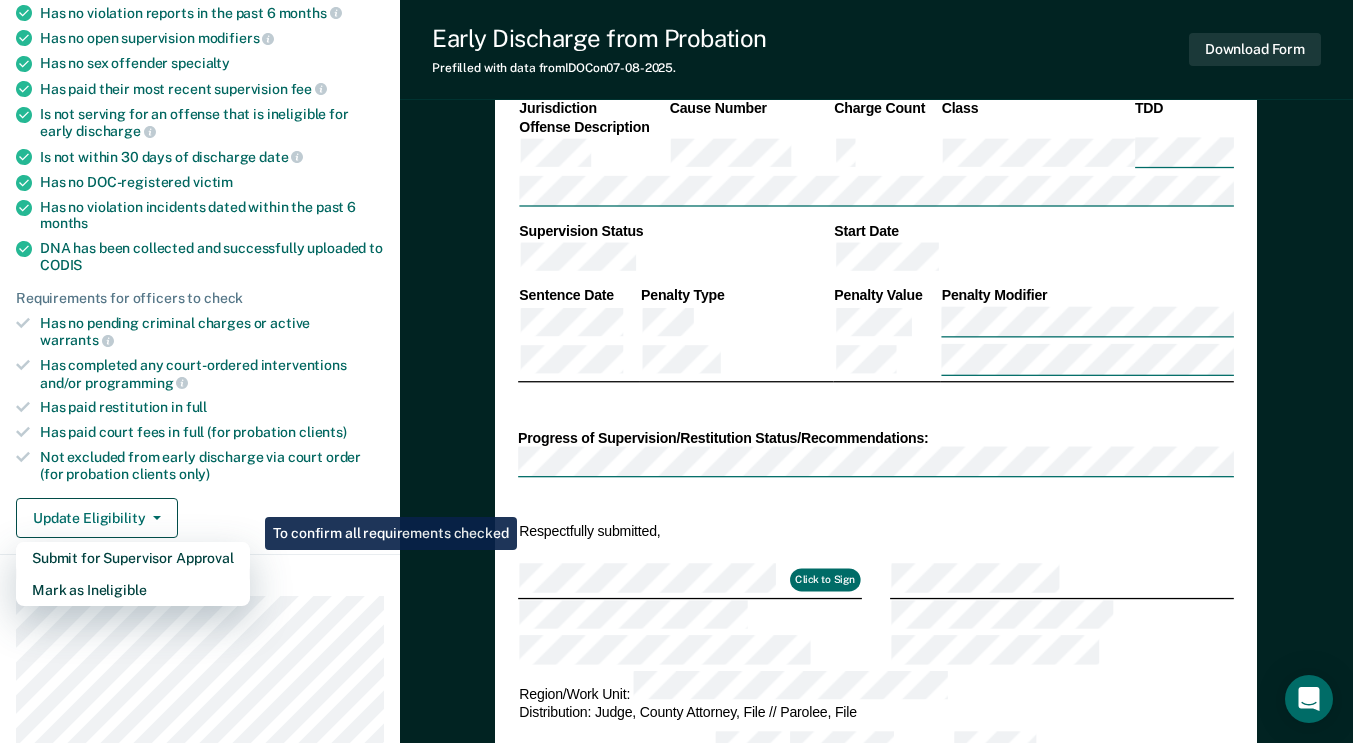 click on "Requirements validated by data from ICON Has open interventions in ICON. Please ensure client has completed court-ordered interventions. Is on supervision level   2   90 days have passed since case   assignment   Has no violation reports in the past 6   months   Has no open supervision   modifiers   Has no sex offender   specialty Has paid their most recent supervision   fee   Is not serving for an offense that is ineligible for early   discharge   Is not within 30 days of discharge   date   Has no DOC-registered   victim Has no violation incidents dated within the past 6   months DNA has been collected and successfully uploaded to   CODIS Requirements for officers to check Has no pending criminal charges or active   warrants   Has completed any court-ordered interventions and/or   programming   Has paid restitution in   full Has paid court fees in full (for probation   clients) Not excluded from early discharge via court order (for probation clients   only) Update Eligibility Submit for Supervisor Approval" at bounding box center [200, 204] 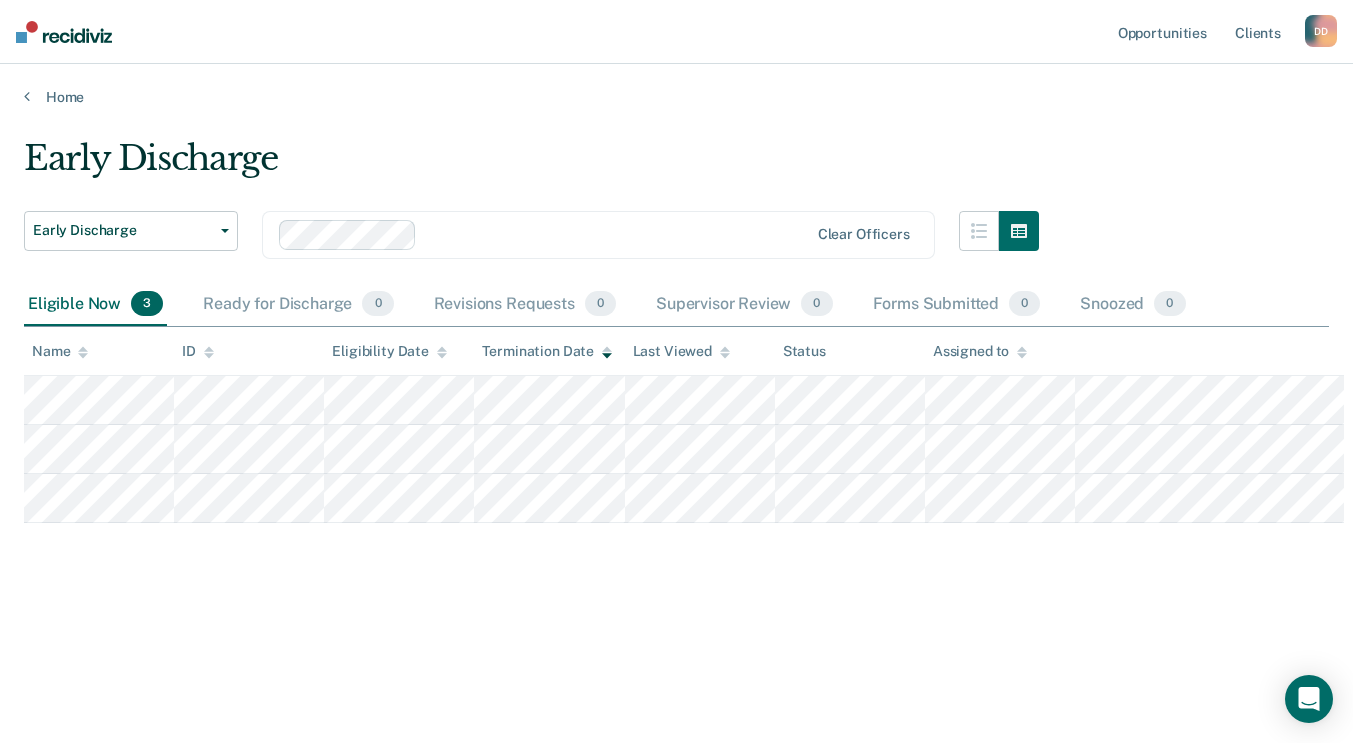 scroll, scrollTop: 0, scrollLeft: 0, axis: both 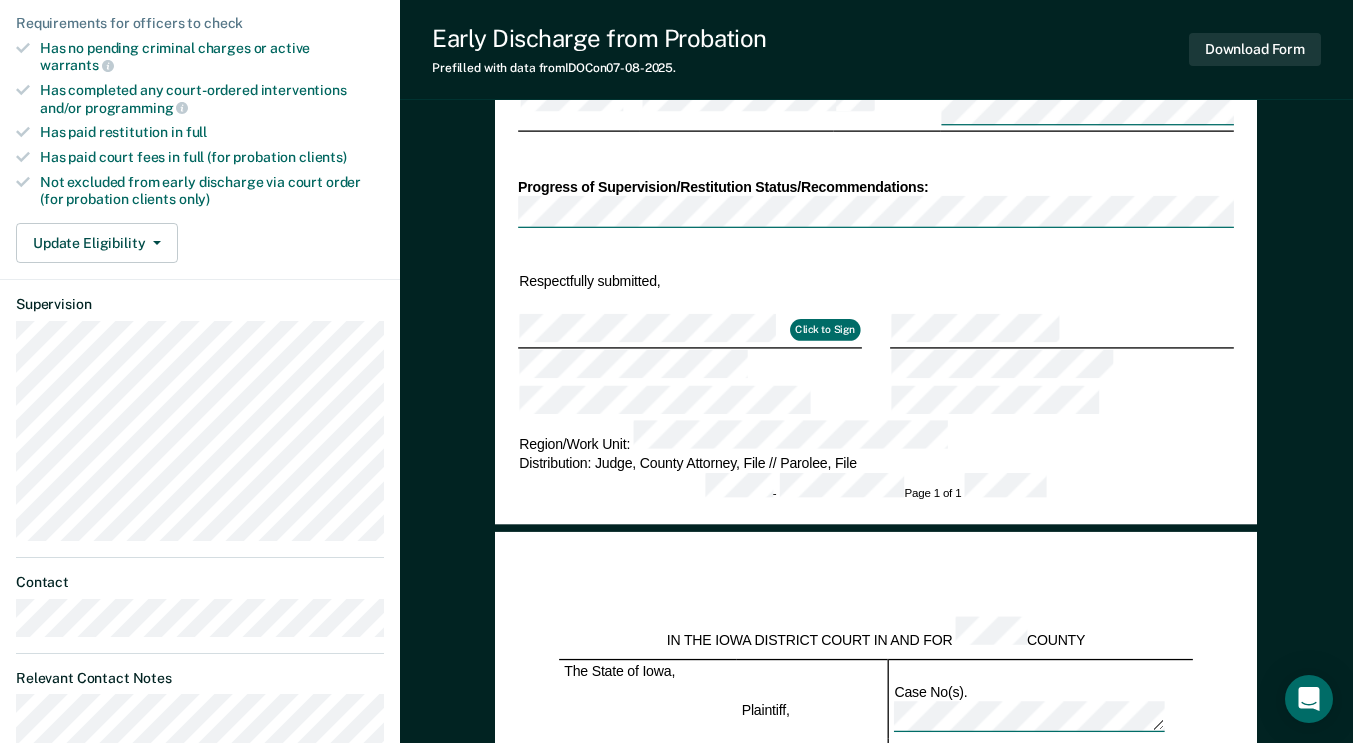 drag, startPoint x: 1348, startPoint y: 402, endPoint x: 1338, endPoint y: 474, distance: 72.691124 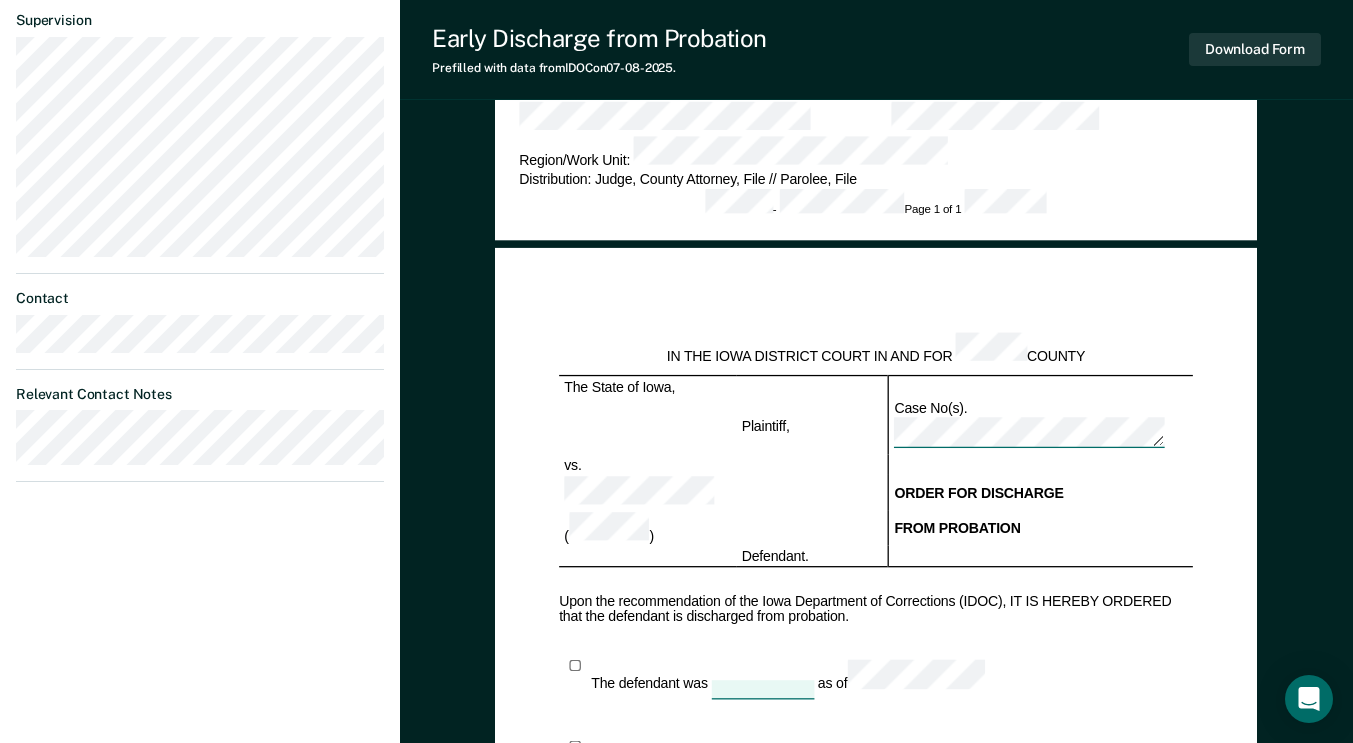 scroll, scrollTop: 970, scrollLeft: 0, axis: vertical 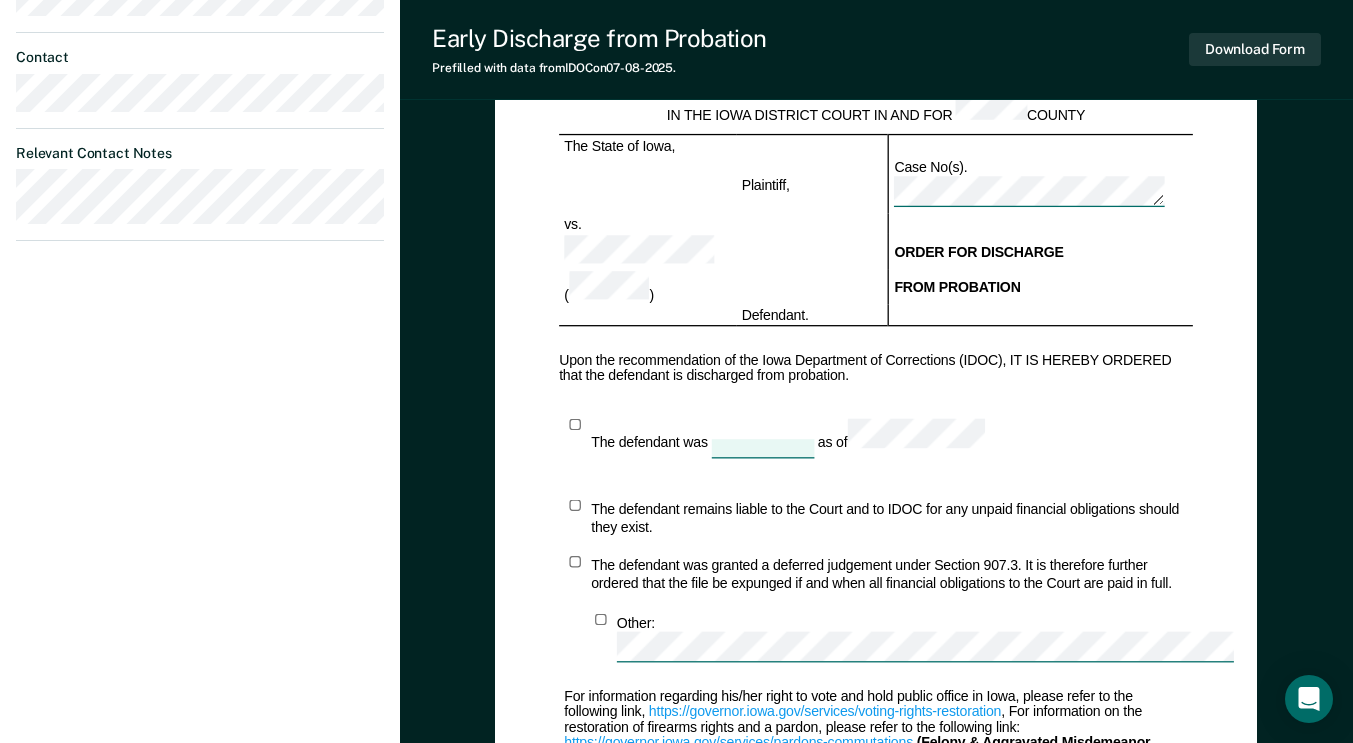 click on "DEPARTMENT OF CORRECTIONS CBC DISCHARGE REPORT Date: ICON #: NAME: CITIZENSHIP STATUS: Jurisdiction Cause Number Charge Count Class TDD Offense Description Supervision Status Start Date Sentence Date Penalty Type Penalty Value Penalty Modifier Progress of Supervision/Restitution Status/Recommendations: Respectfully submitted, Click to Sign Region/Work Unit:   Distribution: Judge, County Attorney, File // Parolee, File  -    Page 1 of 1   IN THE IOWA DISTRICT COURT IN AND FOR    [COUNTY] The State of Iowa, Plaintiff, Case No(s).  vs. ORDER FOR DISCHARGE ( ) FROM PROBATION Defendant. Upon the recommendation of the Iowa Department of Corrections (IDOC), IT IS HEREBY ORDERED that the defendant is discharged from probation. The defendant was     as of The defendant remains liable to the Court and to IDOC for any unpaid financial obligations should they exist. Other:   For information regarding his/her right to vote and hold public office in Iowa, please refer to the following link," at bounding box center [876, 46] 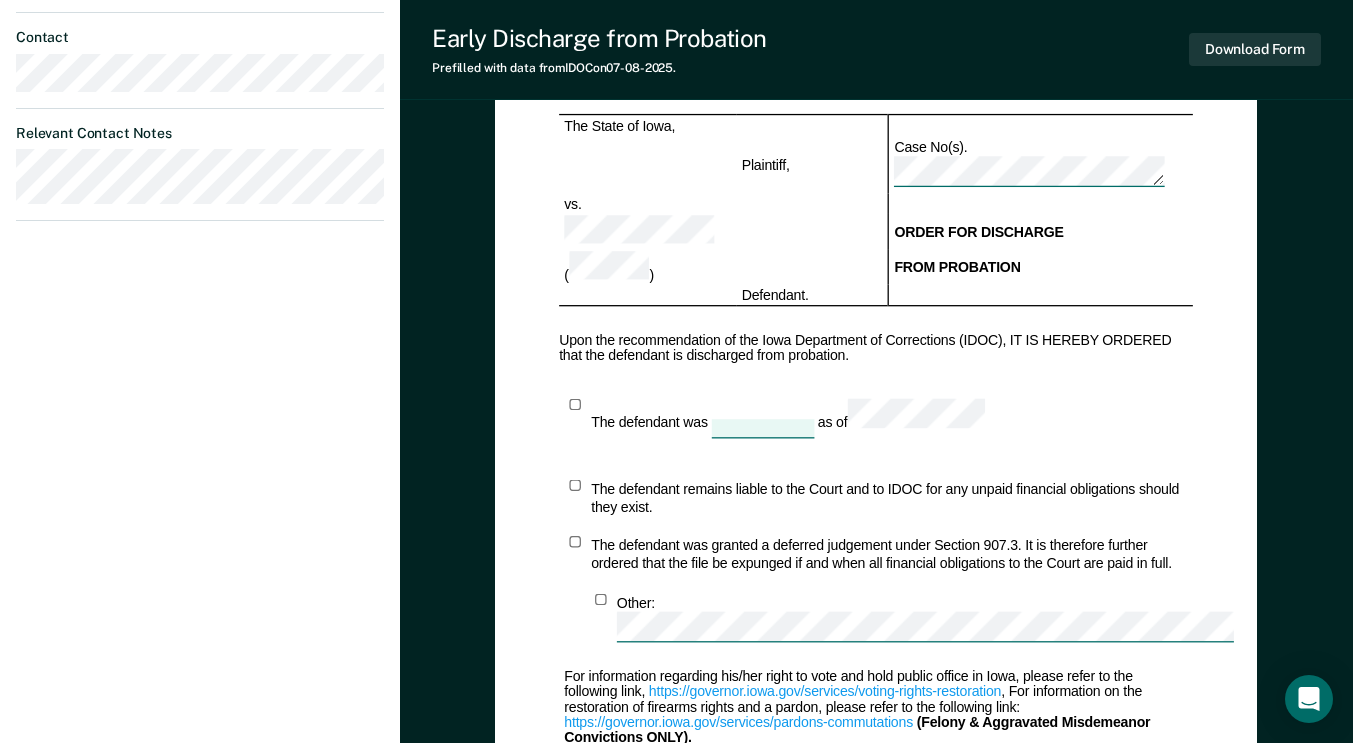 scroll, scrollTop: 1198, scrollLeft: 0, axis: vertical 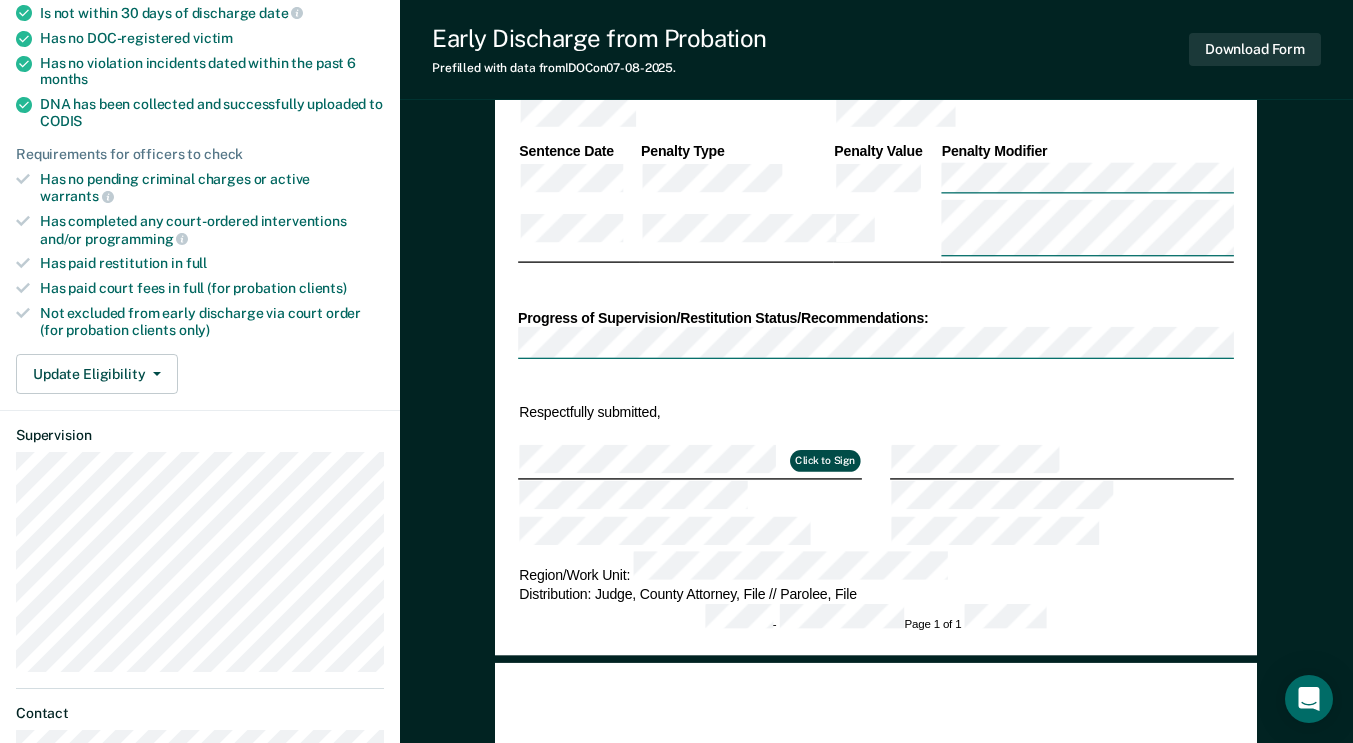 click on "Click to Sign" at bounding box center [825, 461] 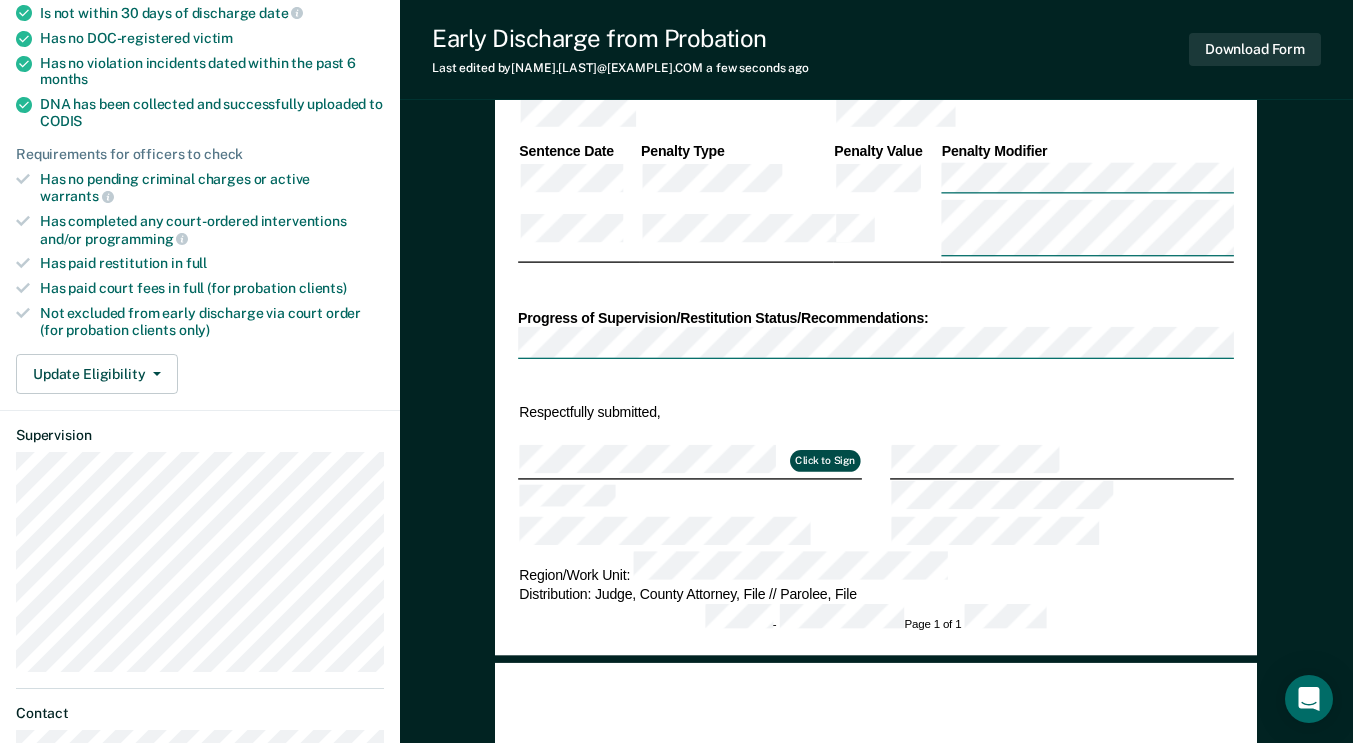 click on "Click to Sign" at bounding box center [825, 461] 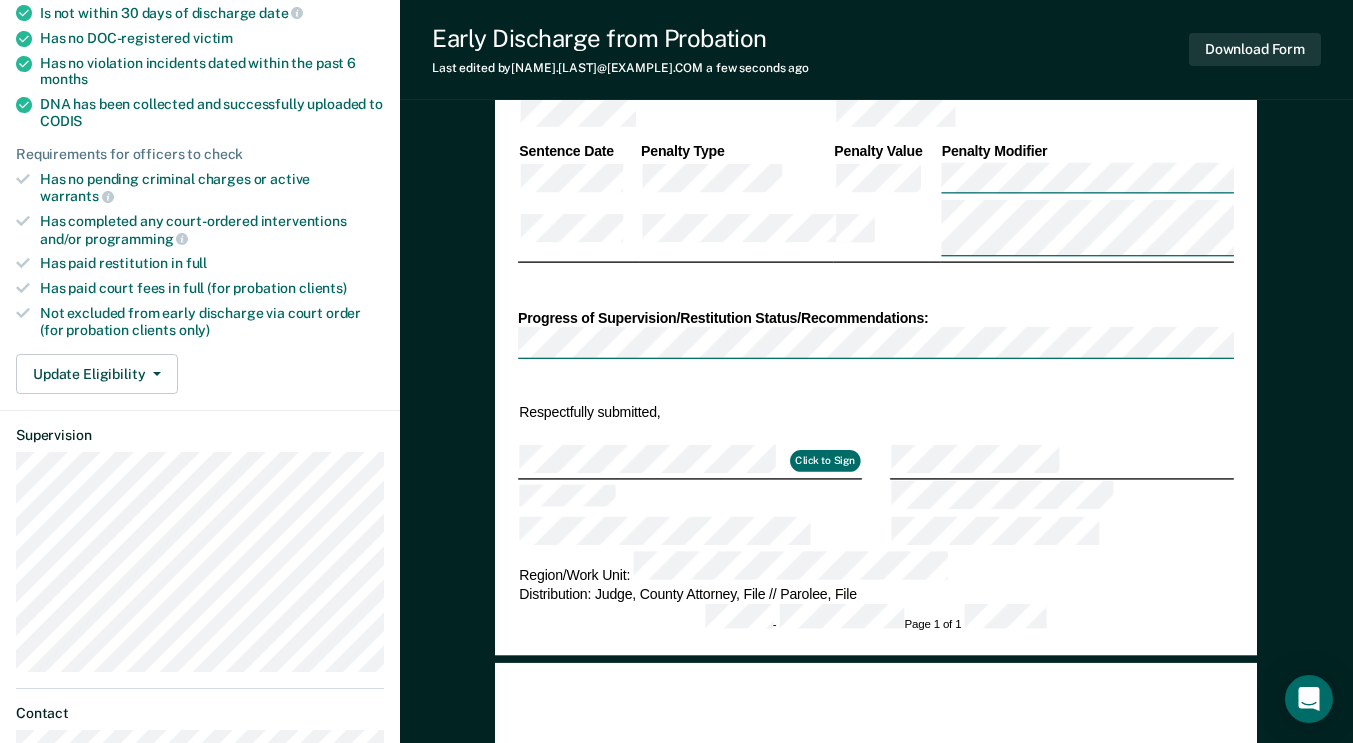 click on "DEPARTMENT OF CORRECTIONS CBC DISCHARGE REPORT Date: ICON #: NAME: CITIZENSHIP STATUS: Jurisdiction Cause Number Charge Count Class TDD Offense Description Supervision Status Start Date Sentence Date Penalty Type Penalty Value Penalty Modifier Progress of Supervision/Restitution Status/Recommendations: Respectfully submitted, Click to Sign Region/Work Unit:   Distribution: Judge, County Attorney, File // Parolee, File  -    Page 1 of 1   IN THE IOWA DISTRICT COURT IN AND FOR    [COUNTY] The State of Iowa, Plaintiff, Case No(s).  vs. ORDER FOR DISCHARGE ( ) FROM PROBATION Defendant. Upon the recommendation of the Iowa Department of Corrections (IDOC), IT IS HEREBY ORDERED that the defendant is discharged from probation. The defendant was     as of The defendant remains liable to the Court and to IDOC for any unpaid financial obligations should they exist. Other:   For information regarding his/her right to vote and hold public office in Iowa, please refer to the following link," at bounding box center (876, 702) 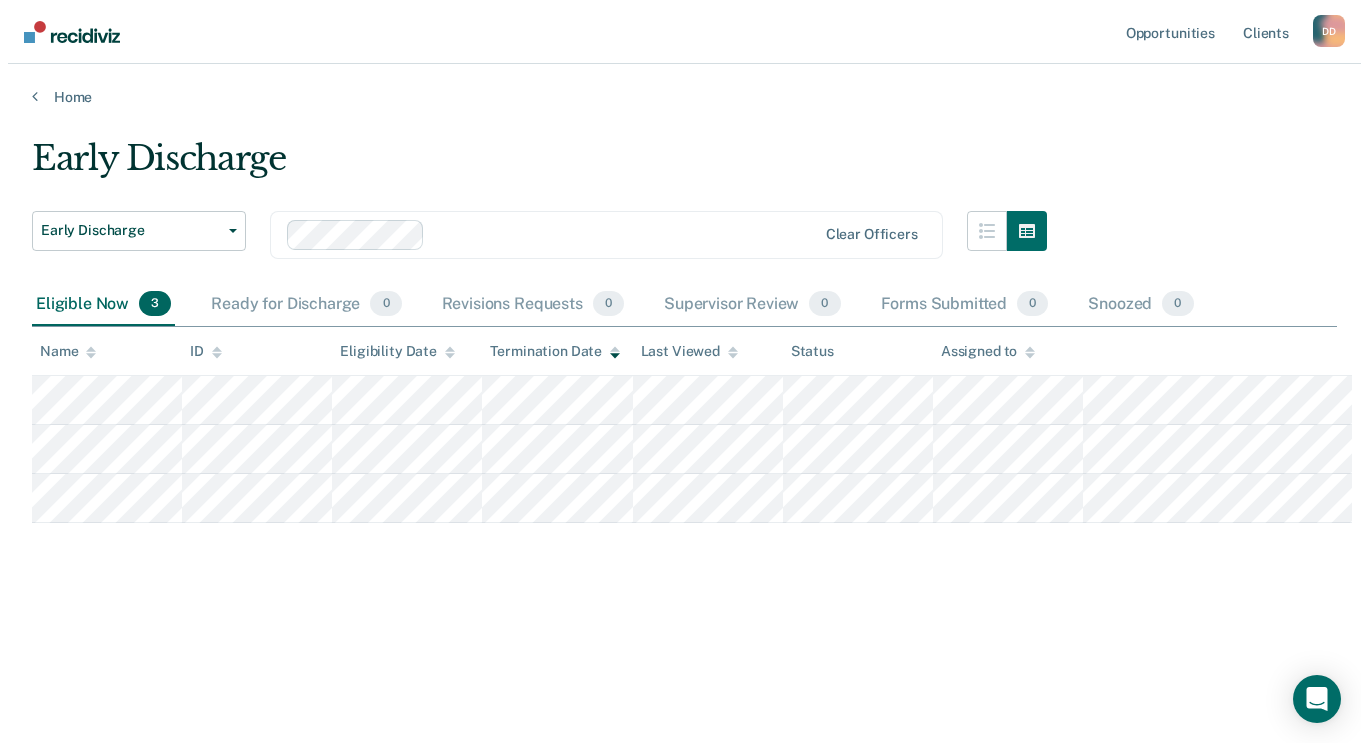 scroll, scrollTop: 0, scrollLeft: 0, axis: both 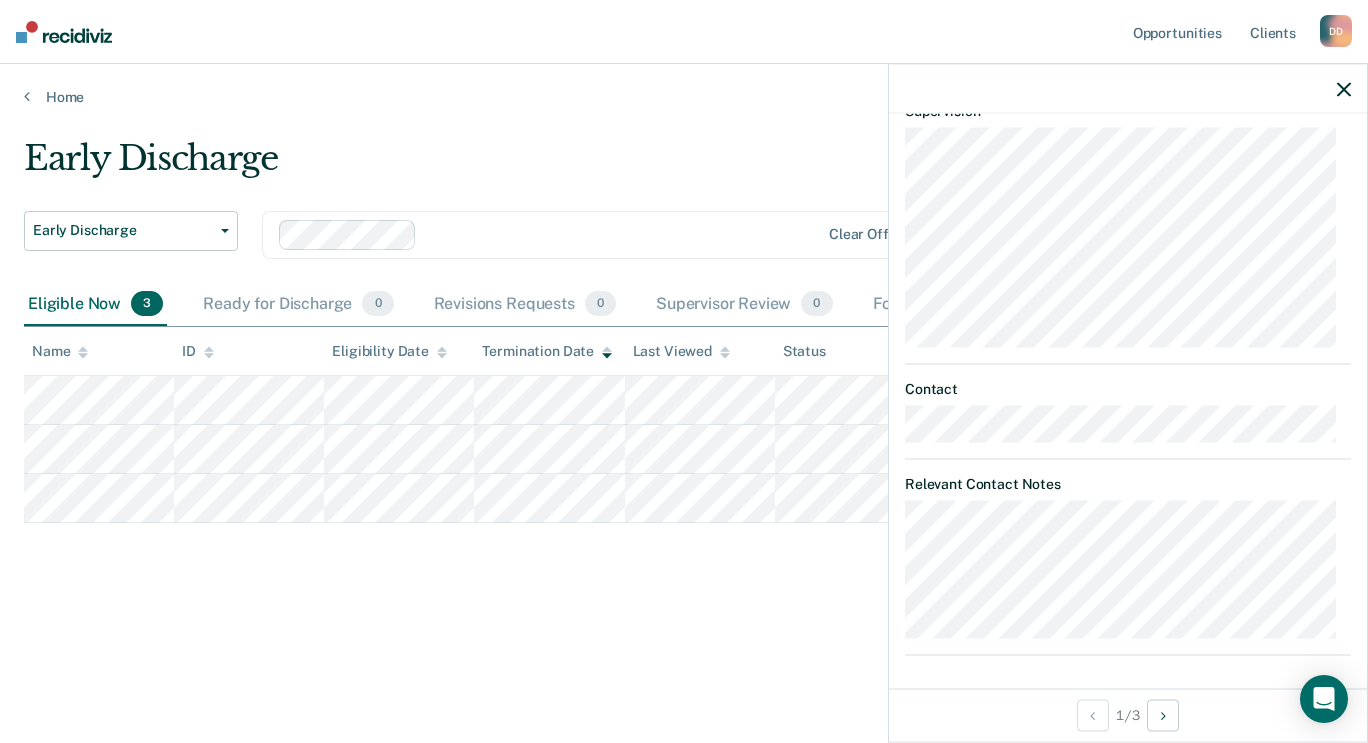 drag, startPoint x: 1367, startPoint y: 504, endPoint x: 1360, endPoint y: 544, distance: 40.60788 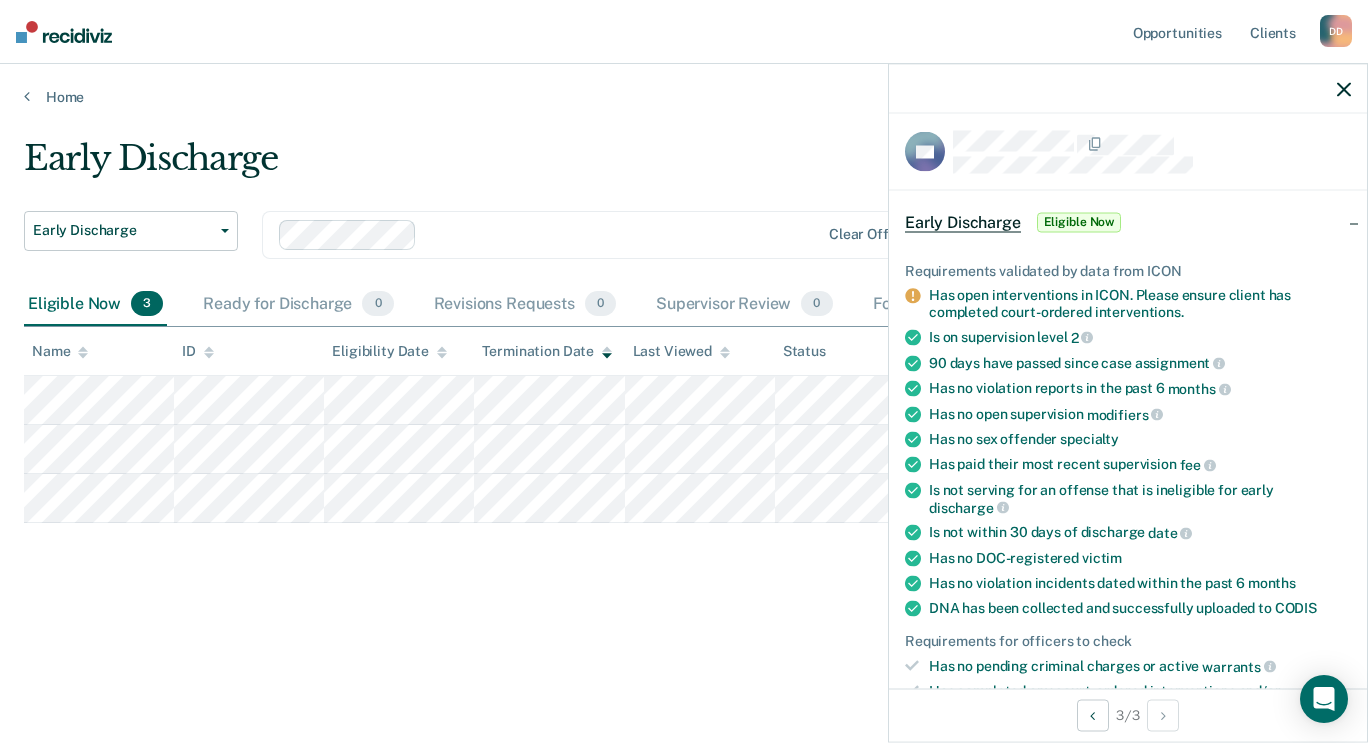 scroll, scrollTop: 0, scrollLeft: 0, axis: both 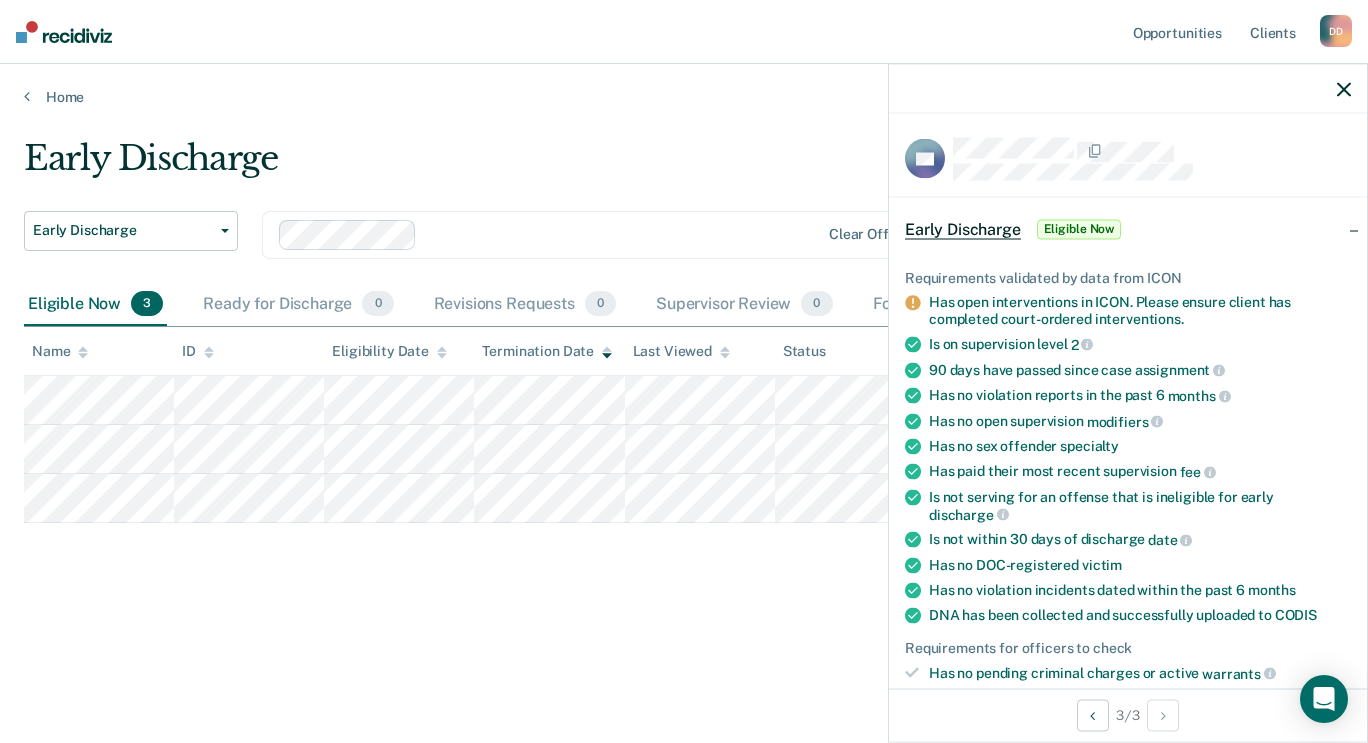 click at bounding box center [1344, 89] 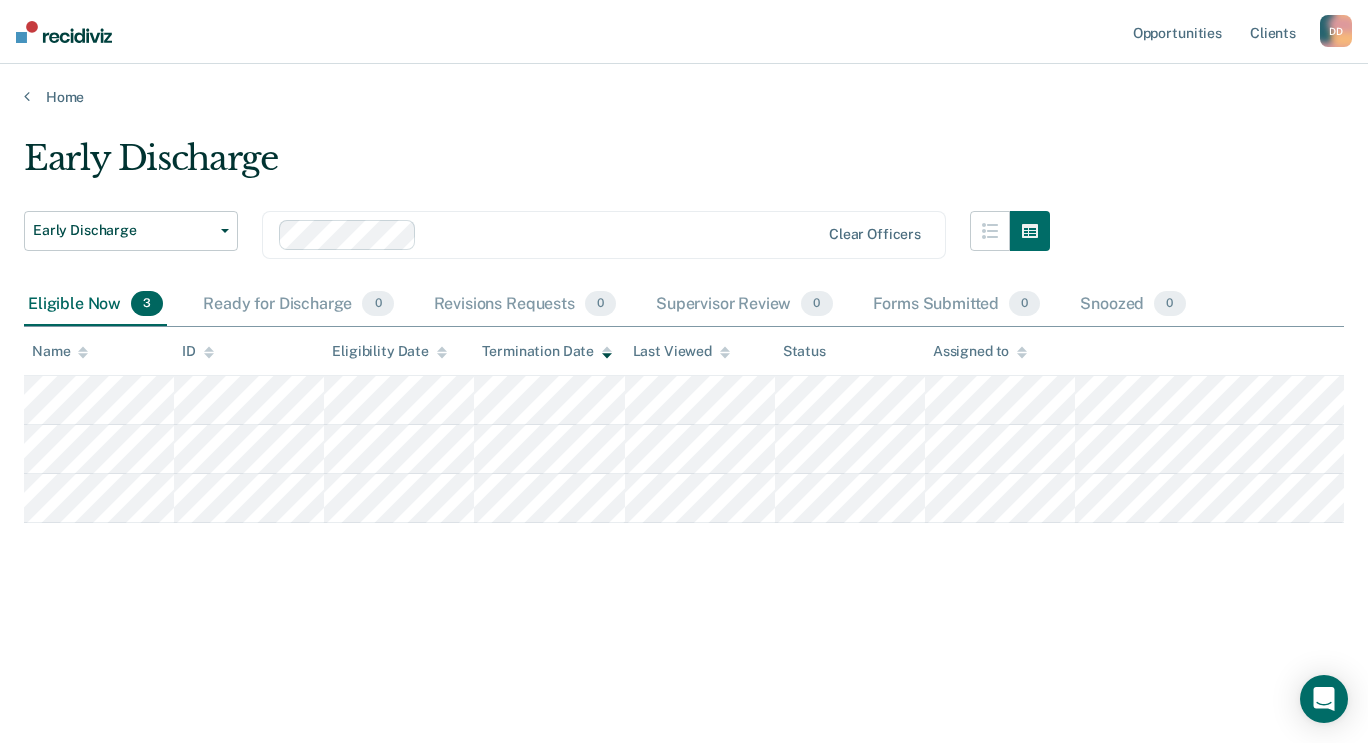 click on "D D" at bounding box center [1336, 31] 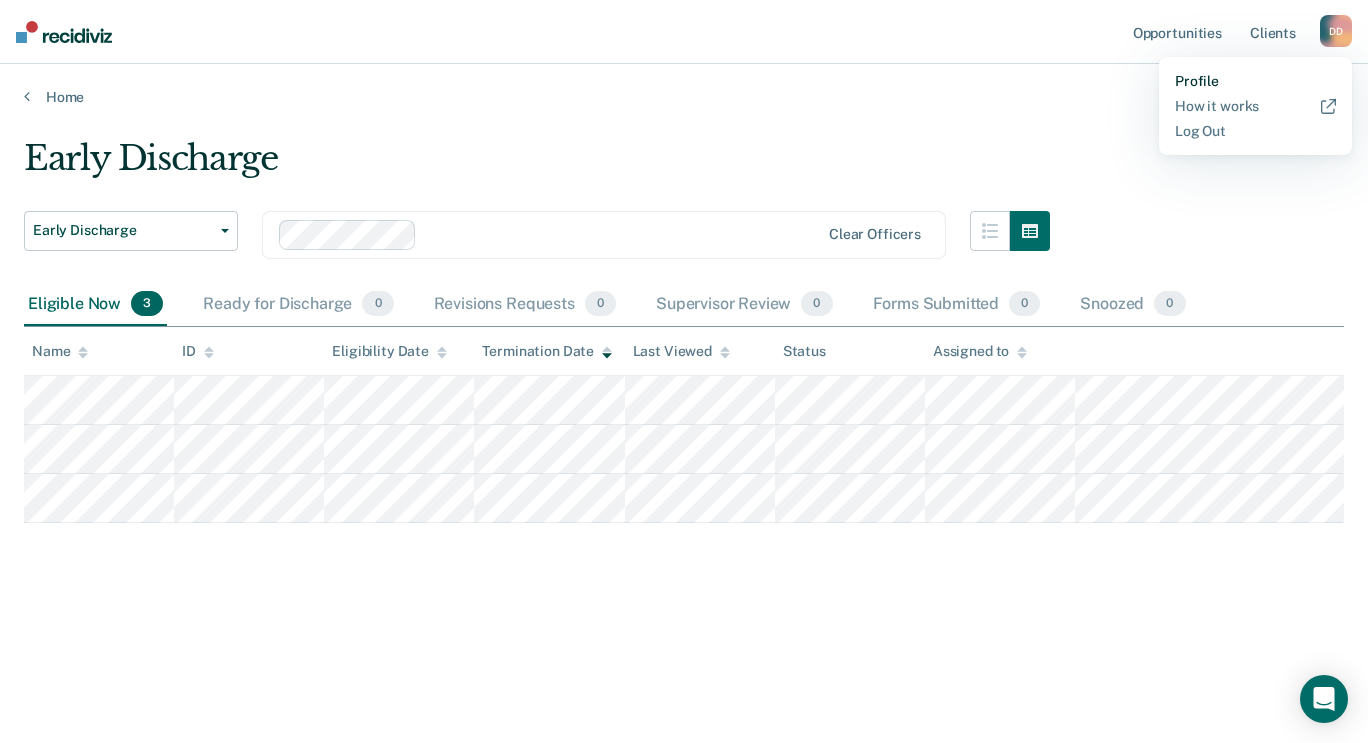 click on "Profile" at bounding box center (1255, 81) 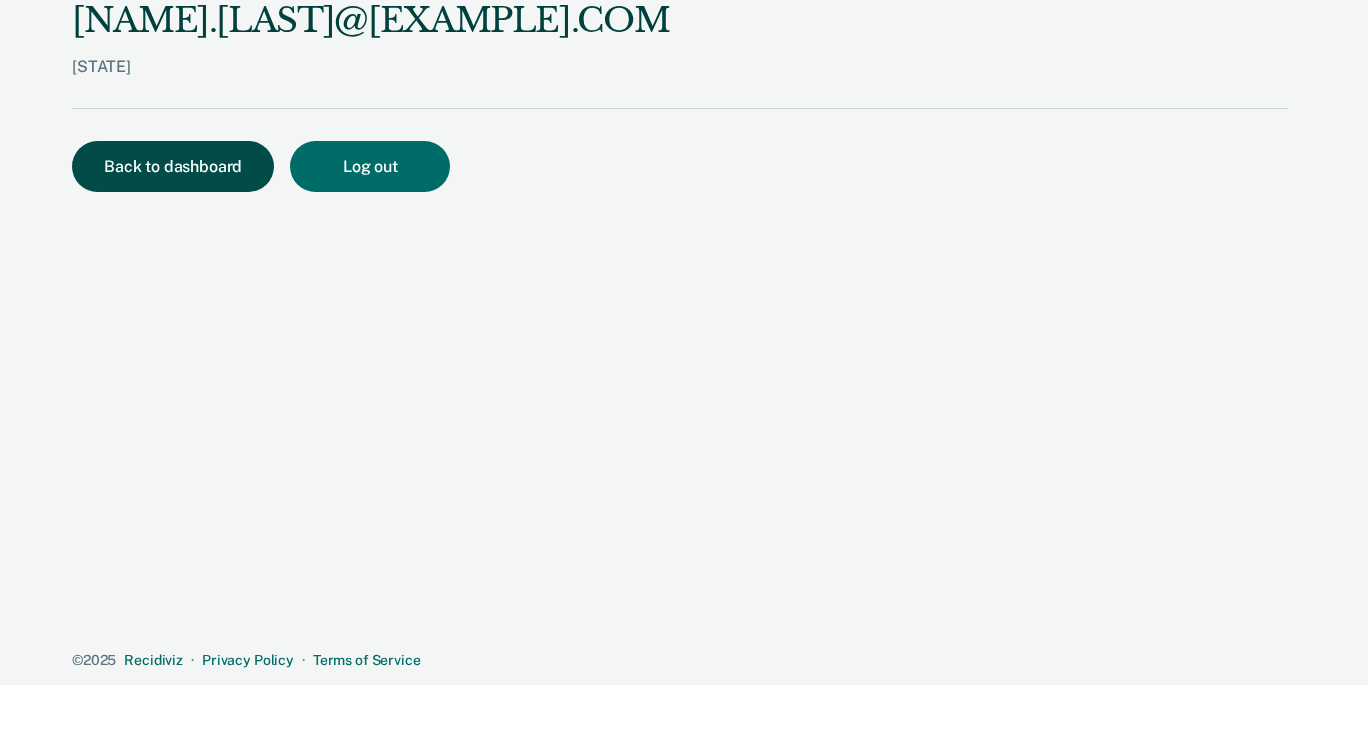 click on "Back to dashboard" at bounding box center [173, 166] 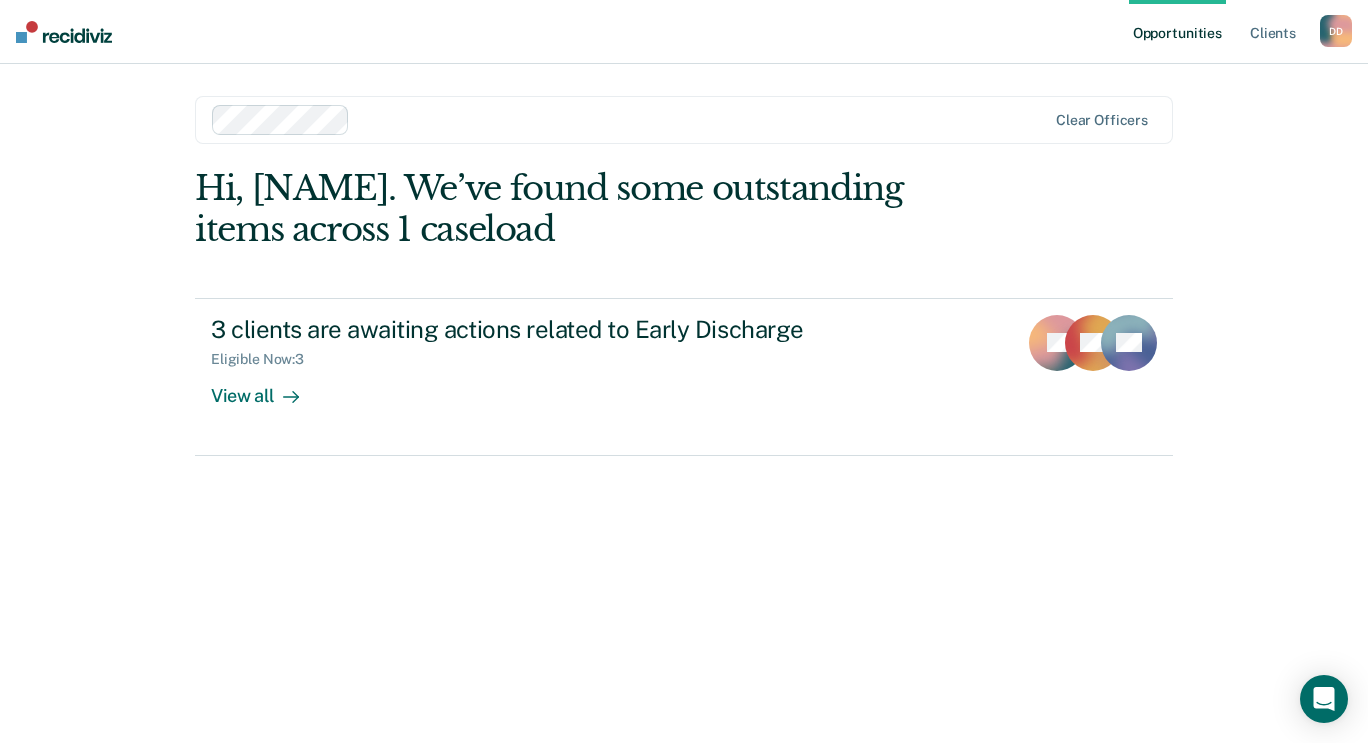 click on "D D" at bounding box center (1336, 31) 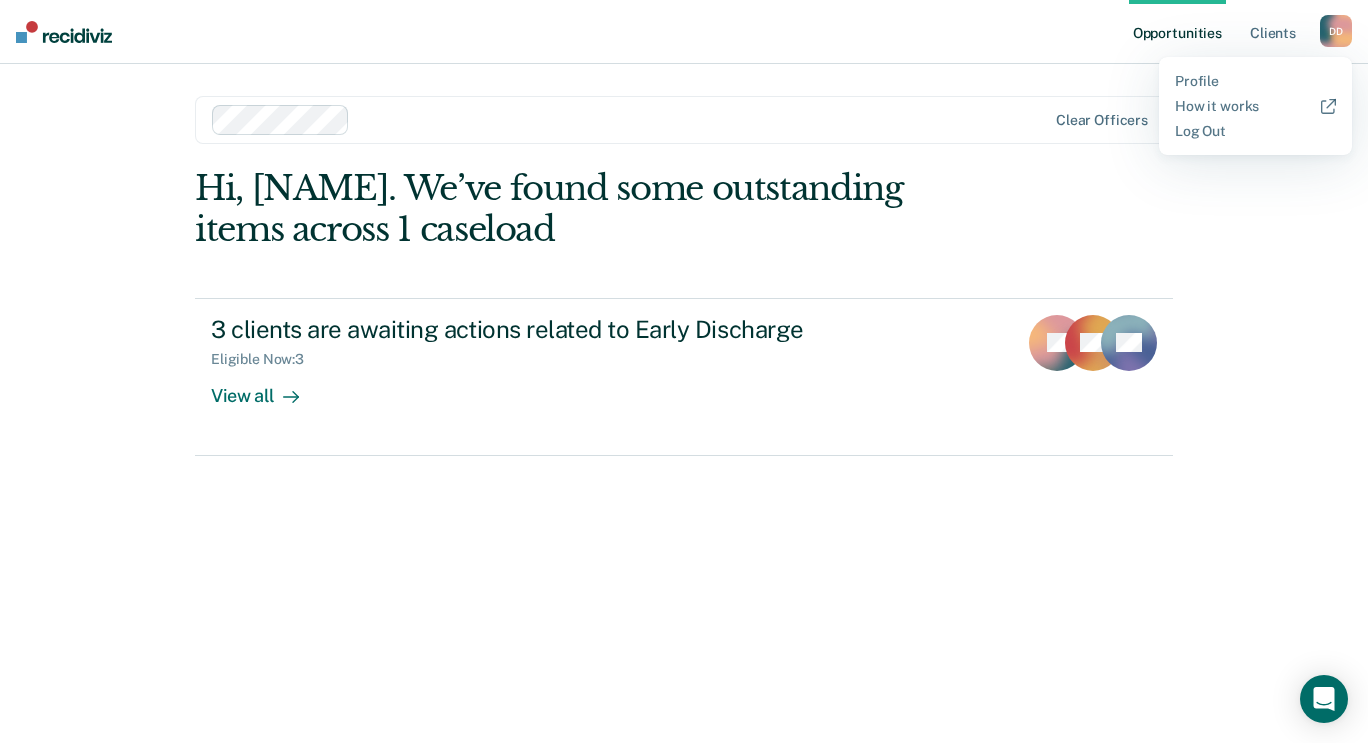 click on "Opportunities Client s [NAME] [LAST] D D Profile How it works Log Out" at bounding box center (684, 32) 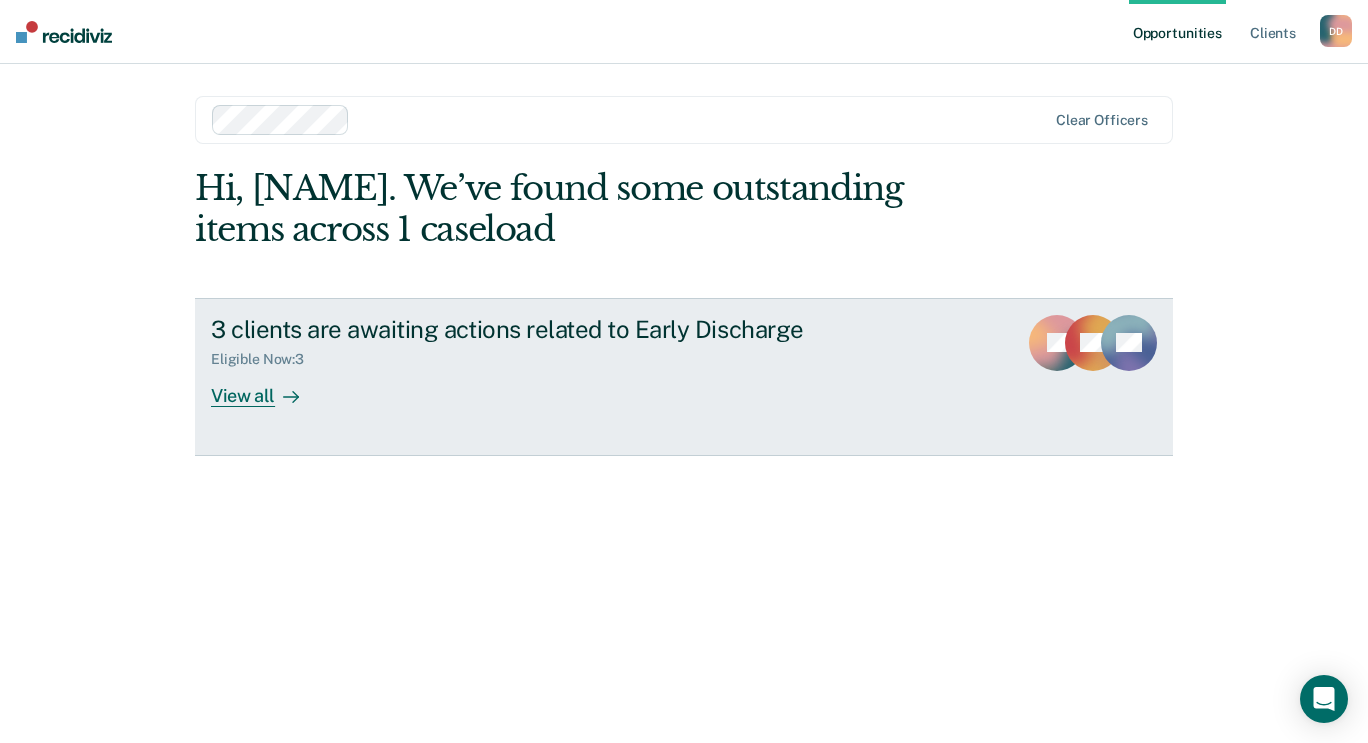 click on "View all" at bounding box center [267, 387] 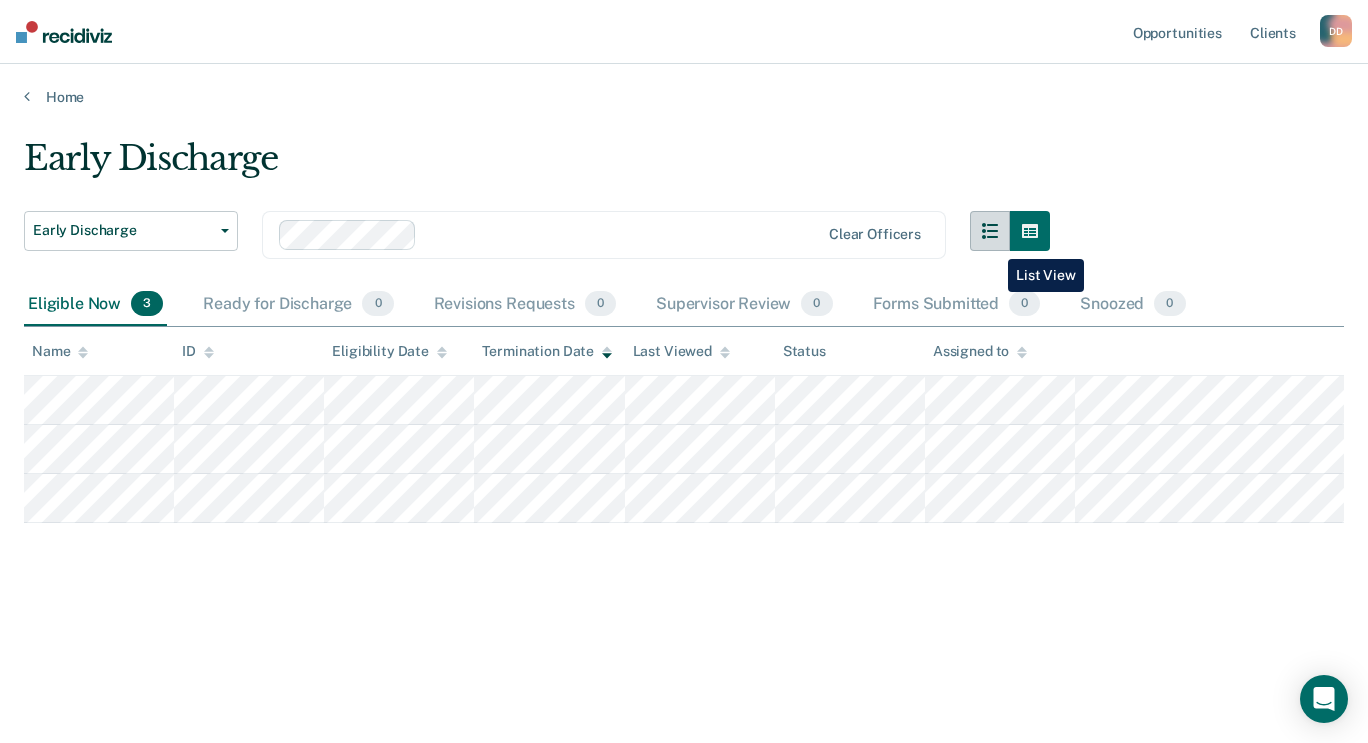 click at bounding box center [990, 231] 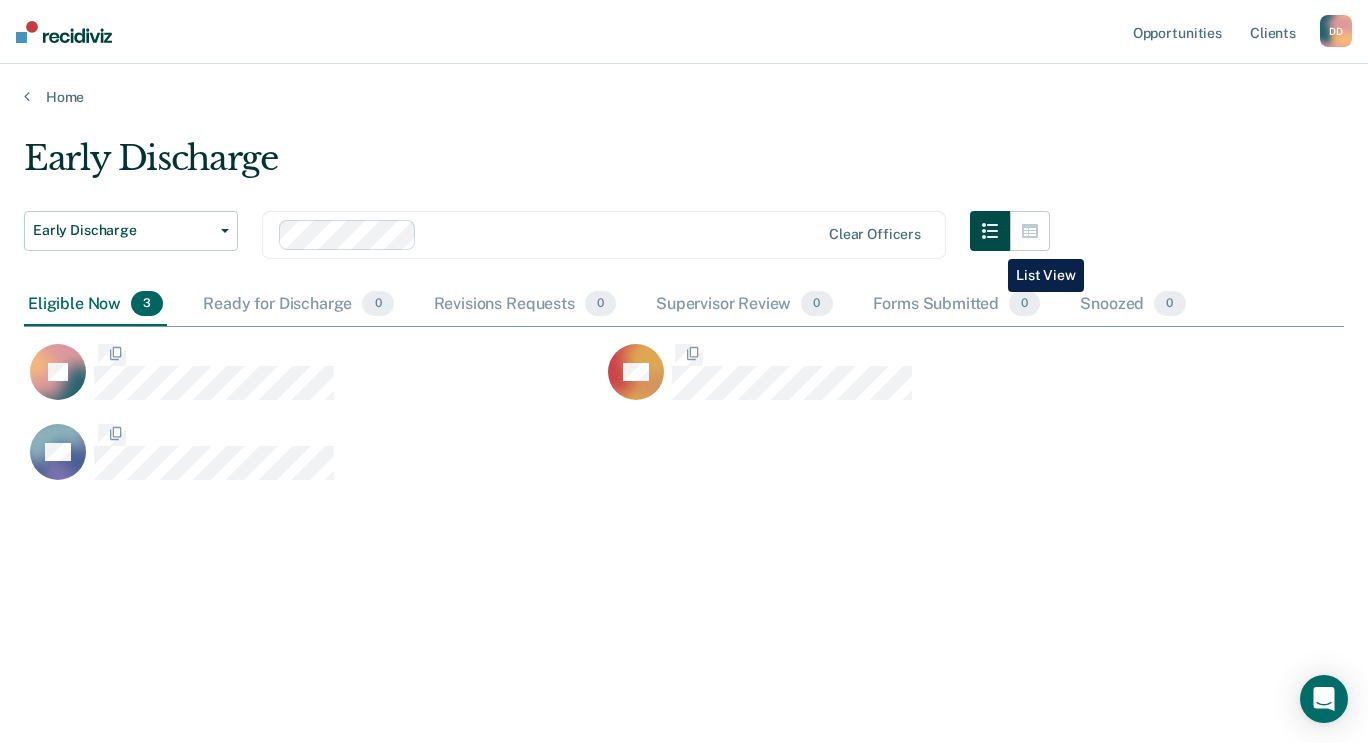scroll, scrollTop: 16, scrollLeft: 16, axis: both 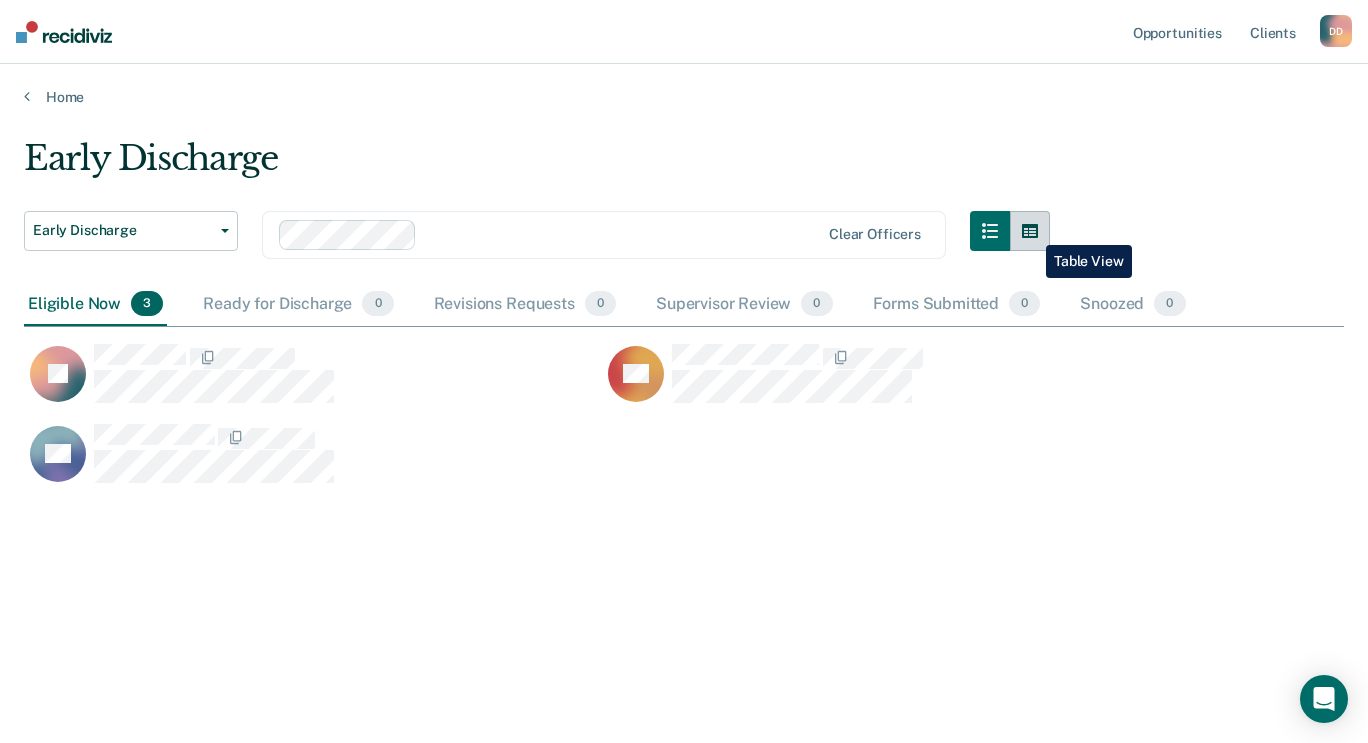 click at bounding box center (1030, 231) 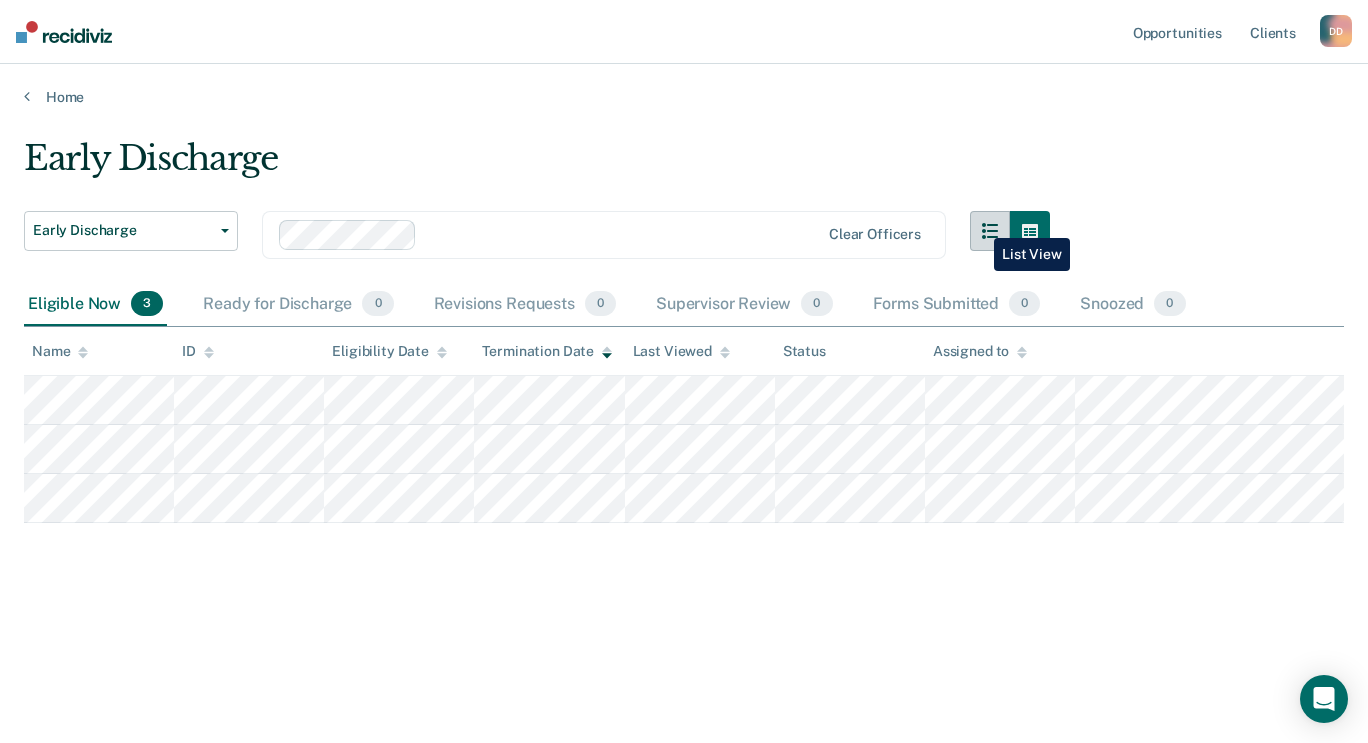 click at bounding box center [990, 231] 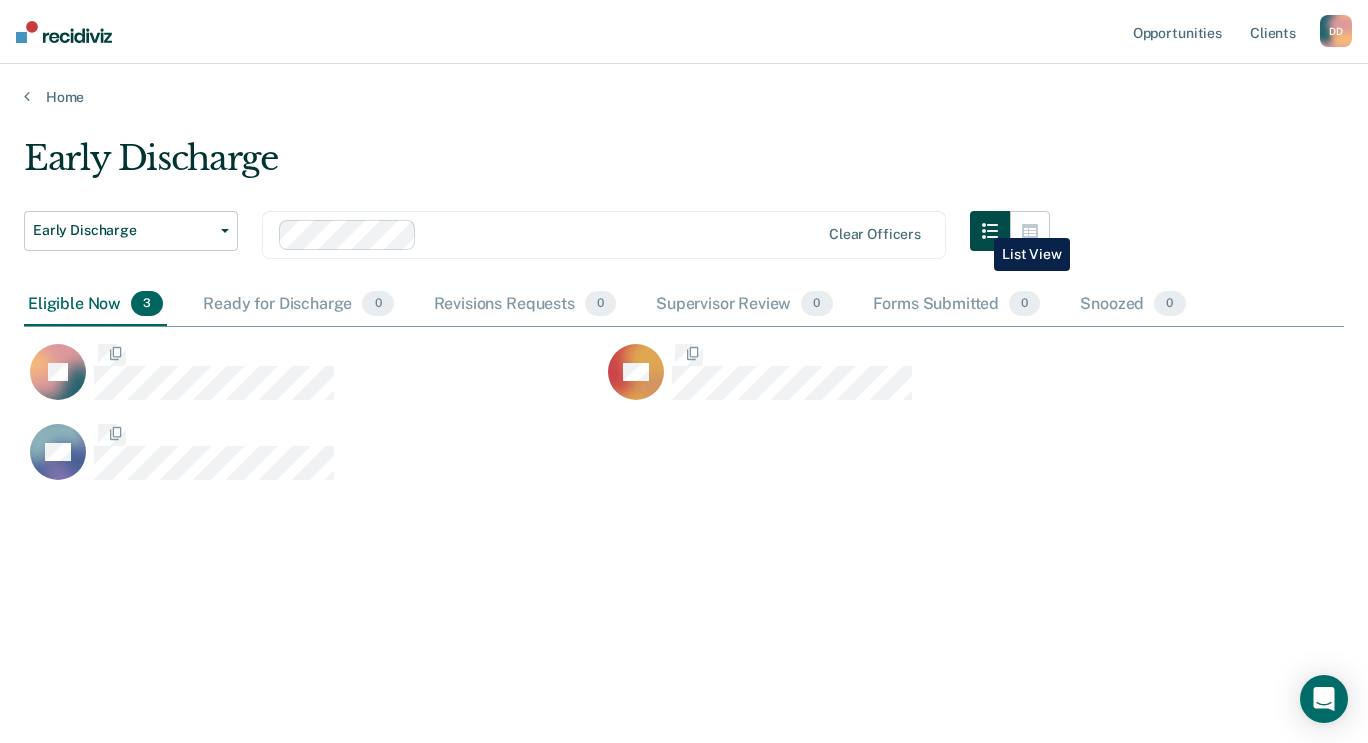 scroll, scrollTop: 16, scrollLeft: 16, axis: both 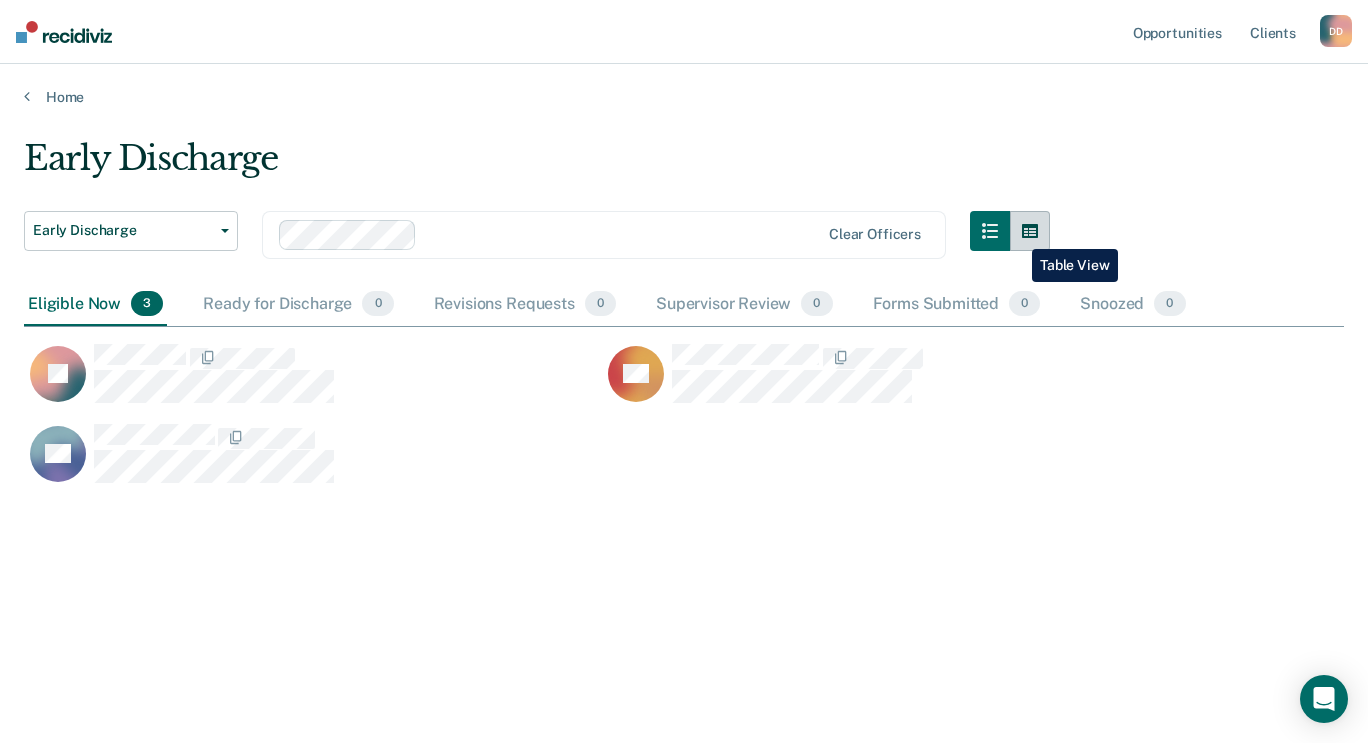 click at bounding box center [1030, 231] 